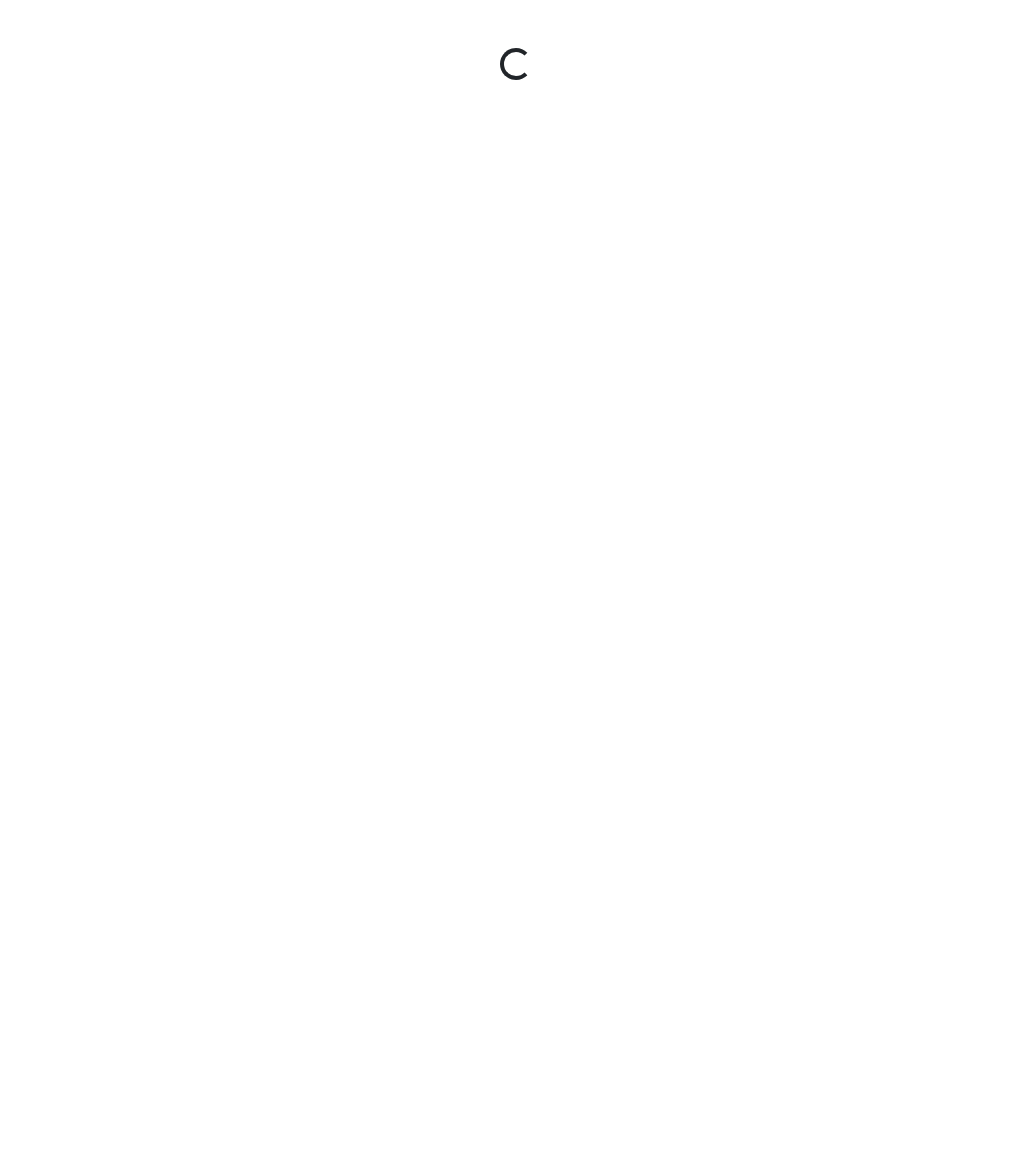 scroll, scrollTop: 0, scrollLeft: 0, axis: both 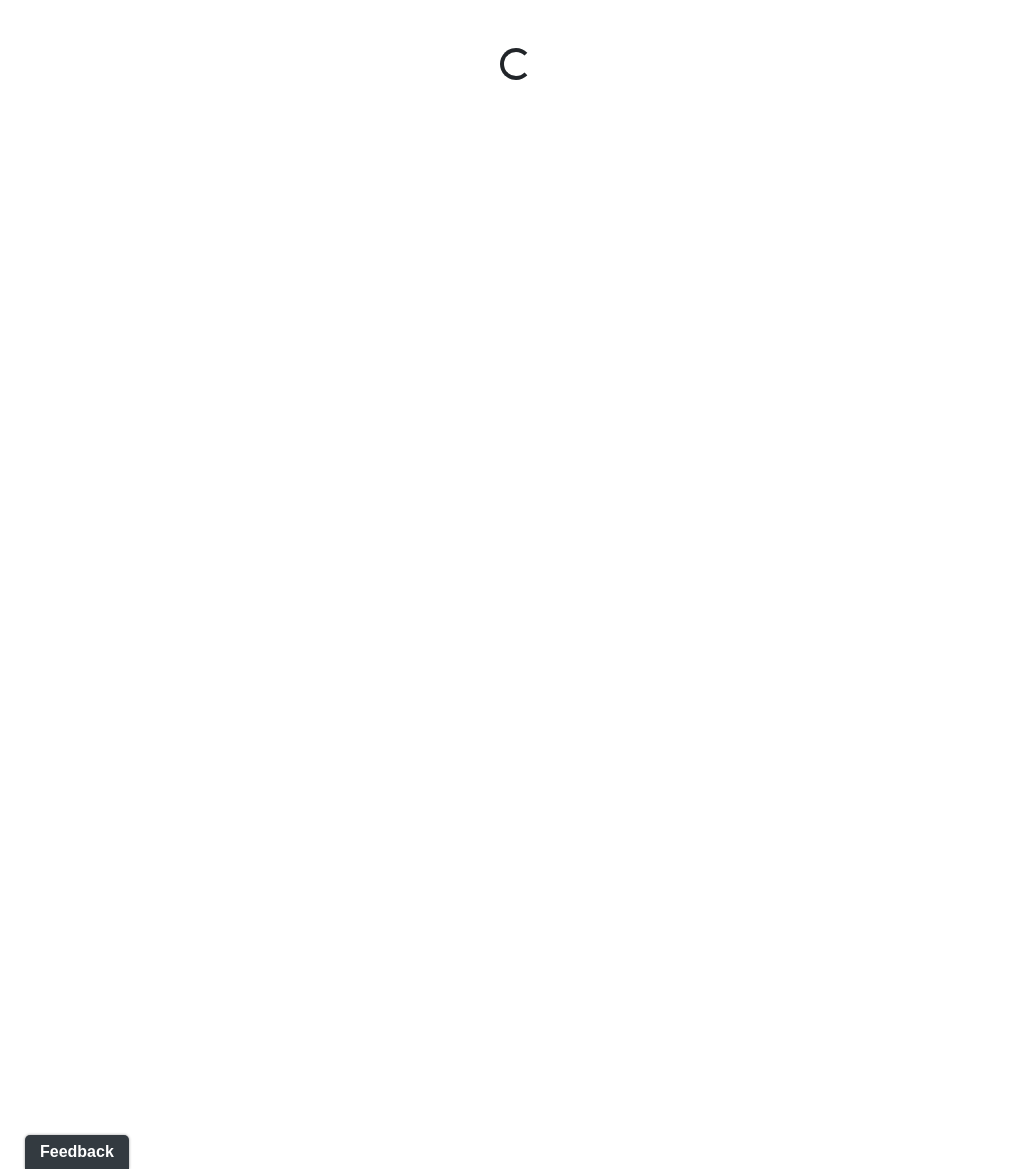 select on "14aSjyWGB2RM1SNAaZHPuh" 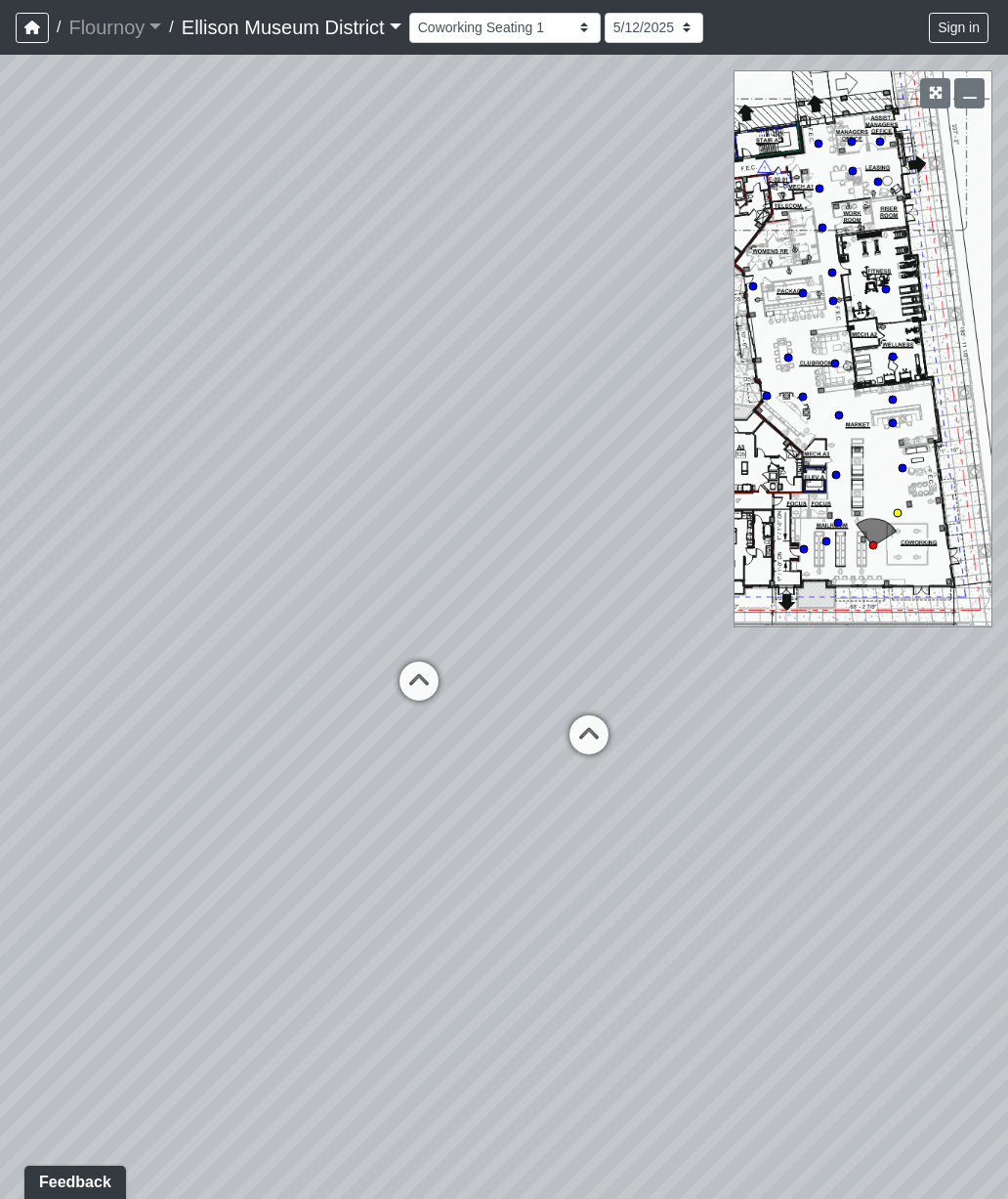 click at bounding box center (589, 745) 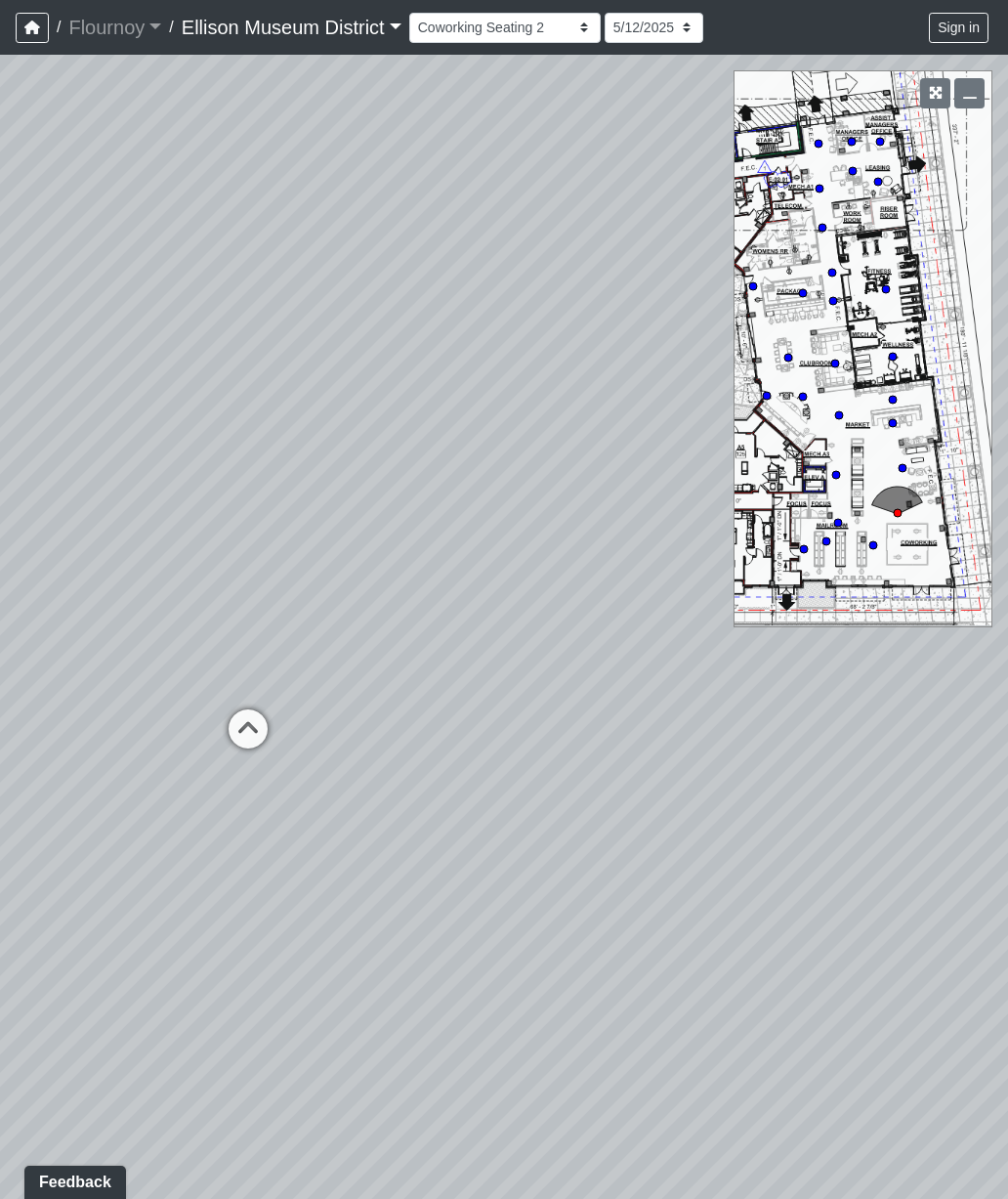 click 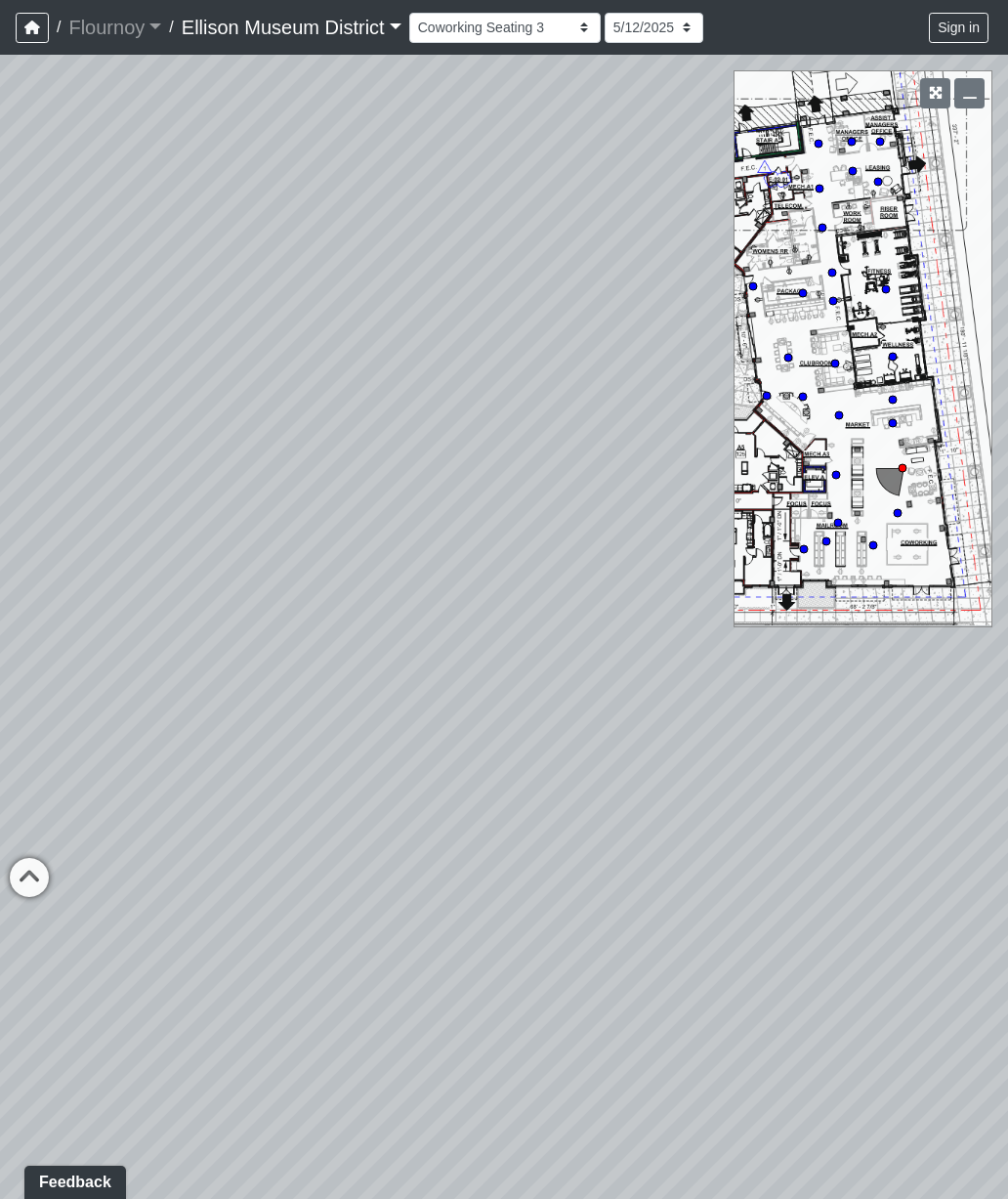 click on "Loading... Coworking Seating 2 Loading... Market - Market Lounge 1 Loading... Mailroom - Mailroom 3 Loading... Coworking Seating 1 Loading... Mailroom - Mailroom 3 Loading... Coworking Seating 3 Loading... Coworking Seating 2 Loading... Market - Market Lounge 3 Loading... Mailroom - Mailroom 3 Loading... Market - Market Lounge 1" at bounding box center [504, 626] 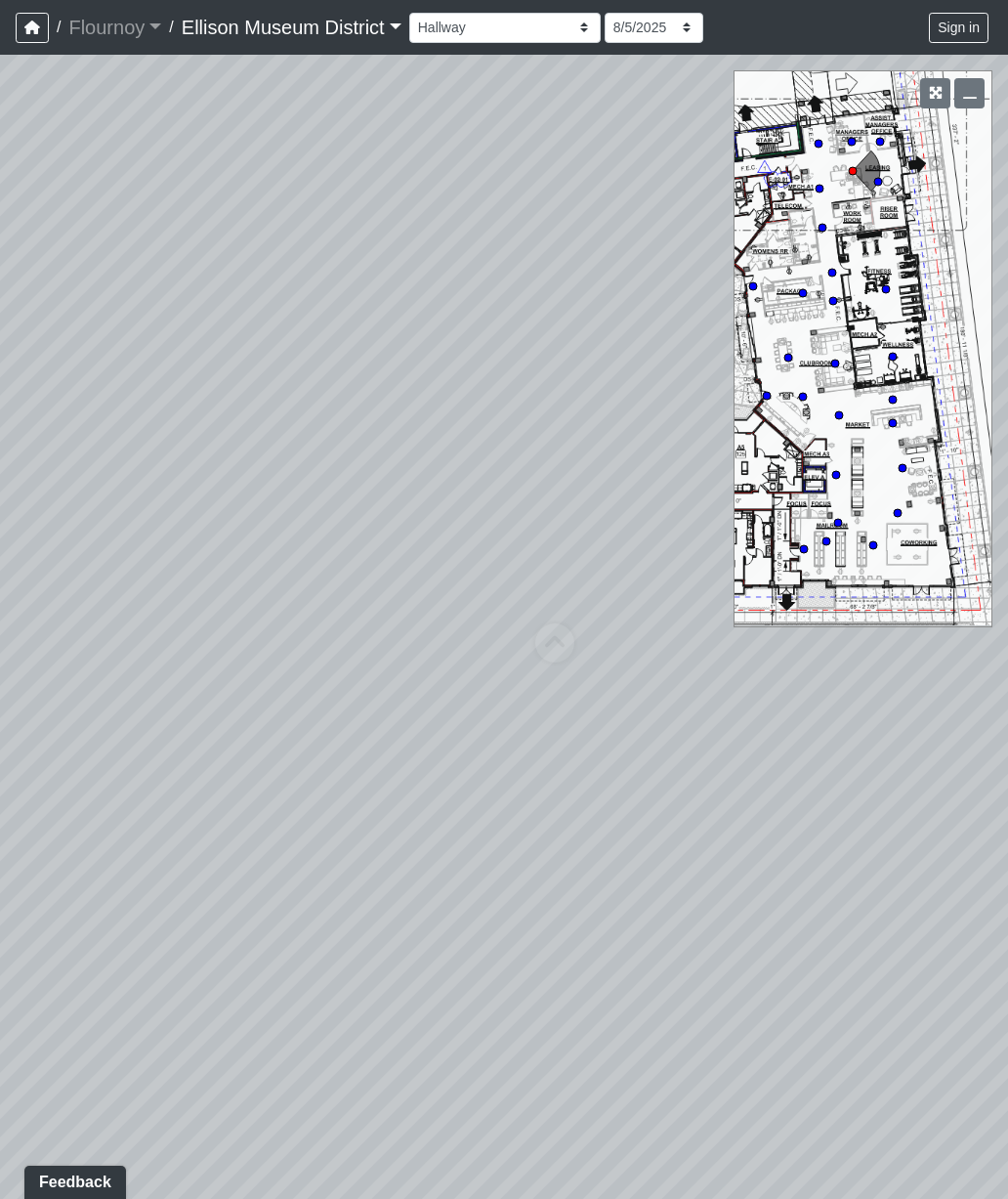 select on "fWm8ArCBt37vTA63tWocwo" 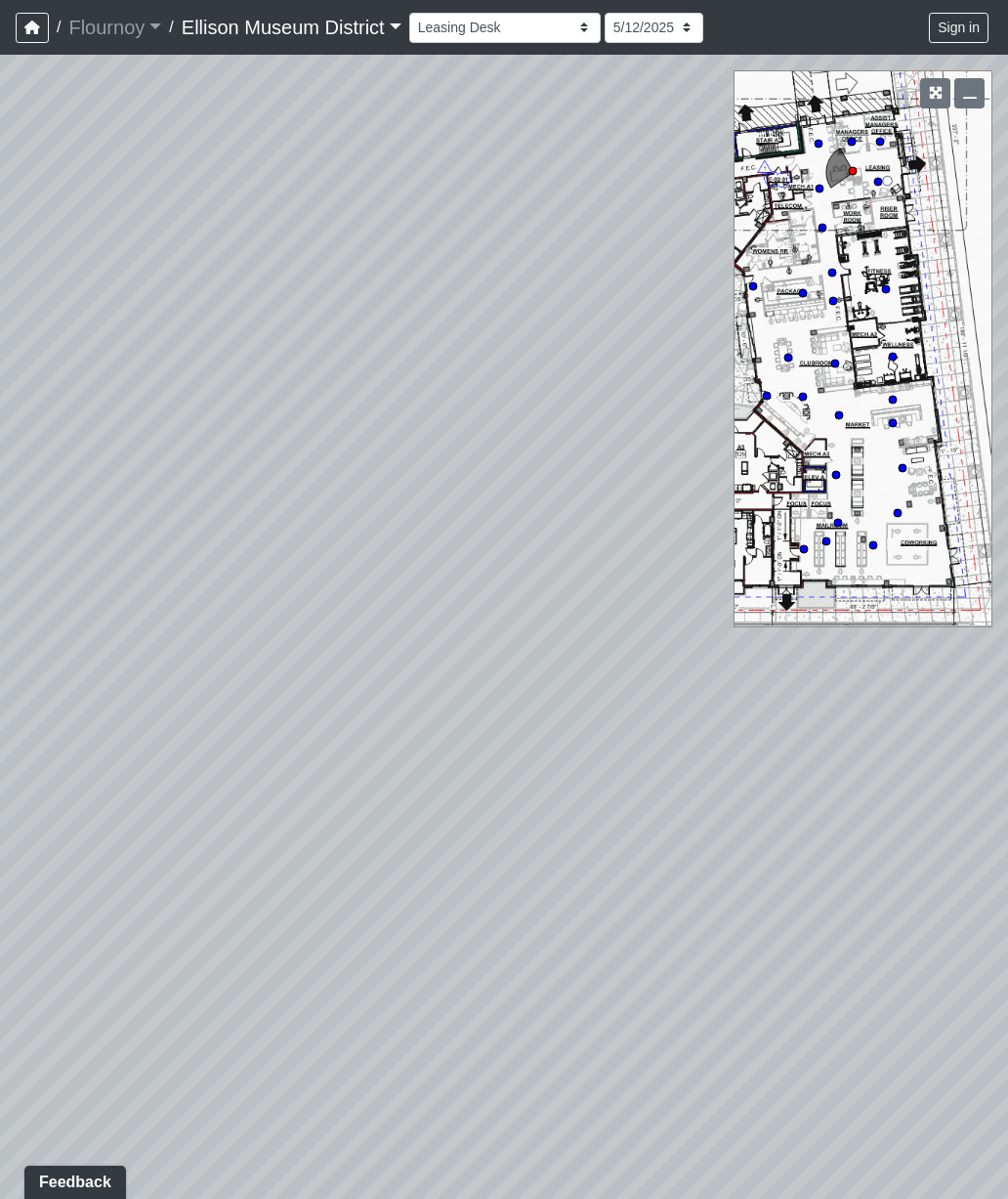 click 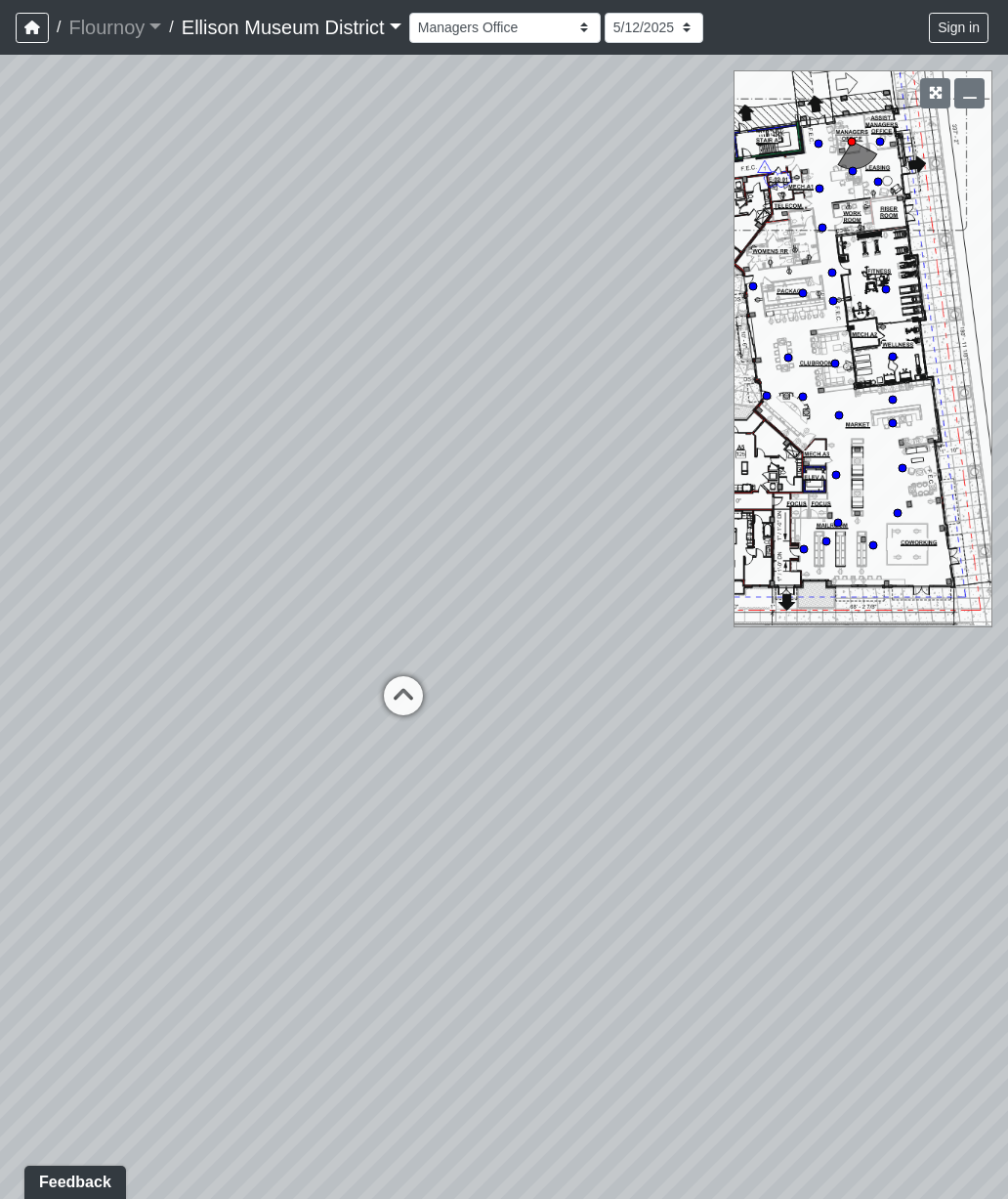 click on "Loading... Coworking Seating 2 Loading... Market - Market Lounge 1 Loading... Mailroom - Mailroom 3 Loading... Coworking Seating 1 Loading... Mailroom - Mailroom 3 Loading... Coworking Seating 3 Loading... Coworking Seating 2 Loading... Market - Market Lounge 3 Loading... Mailroom - Mailroom 3 Loading... Market - Market Lounge 1 Loading... Coffee Bar Loading... Leasing Entry 2 Loading... Managers Office Loading... Asst. Managers Office Loading... Leasing Desk" at bounding box center (504, 626) 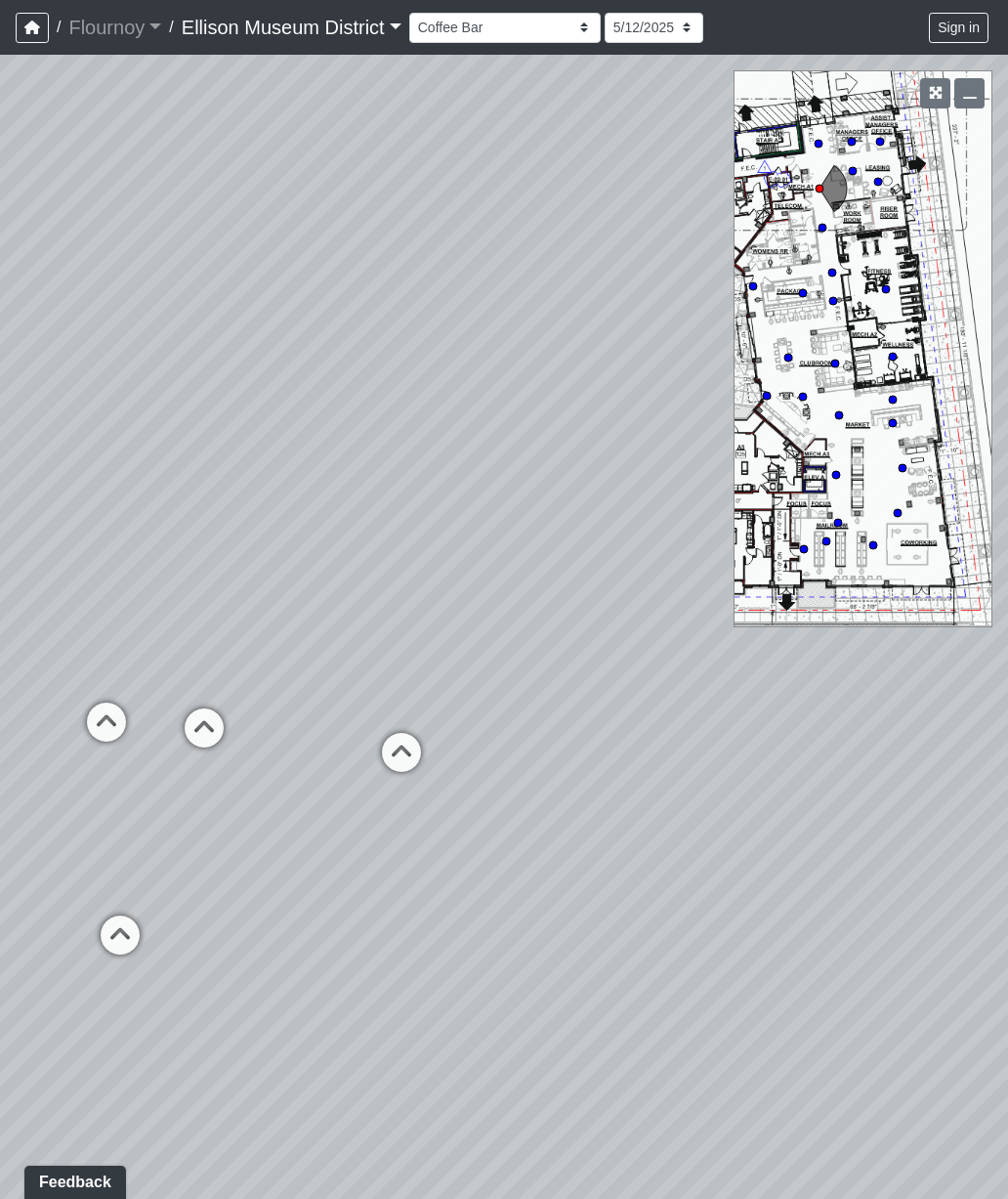 select on "5infG2AQ5UAjwXHQ4K2zxM" 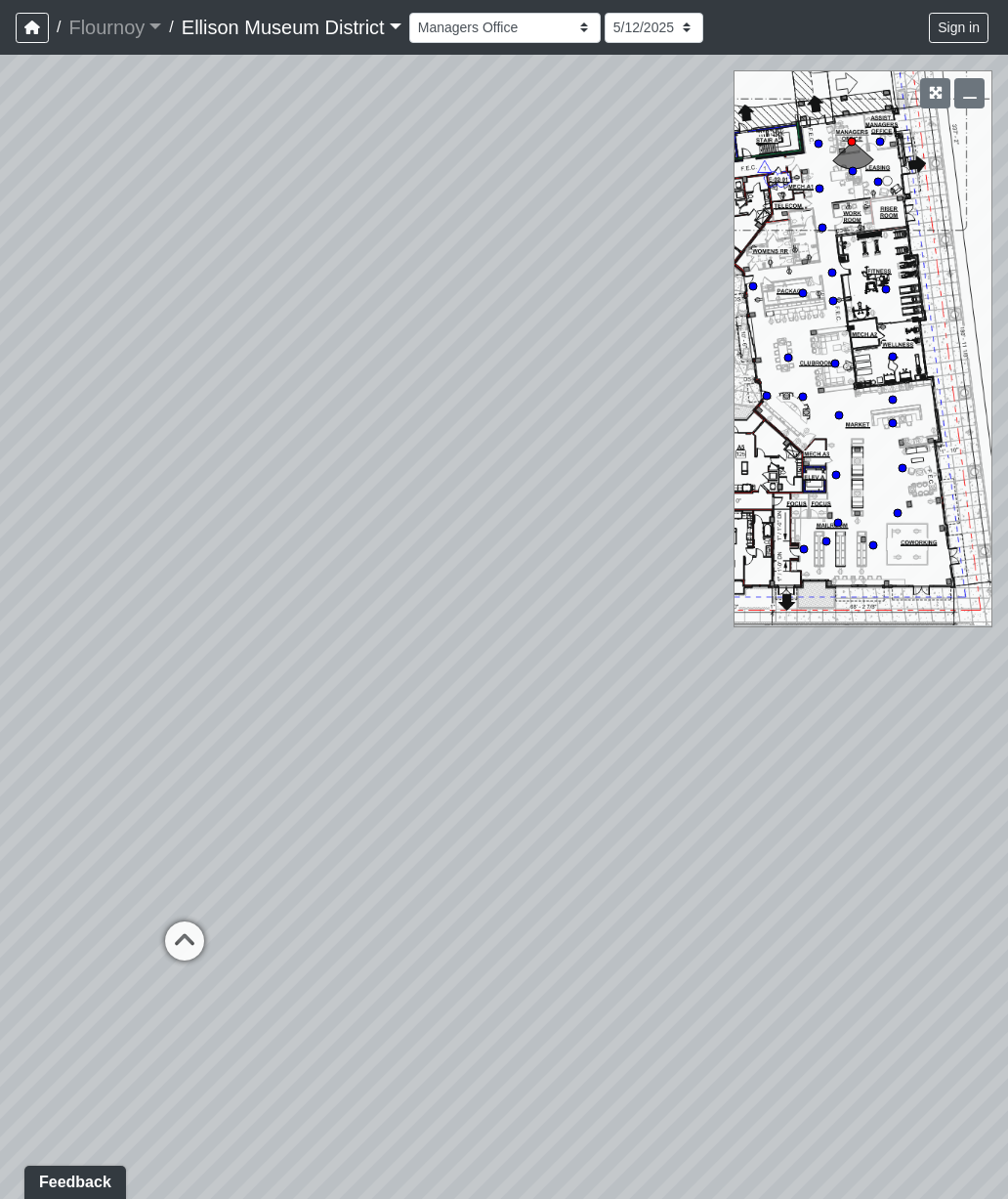 click 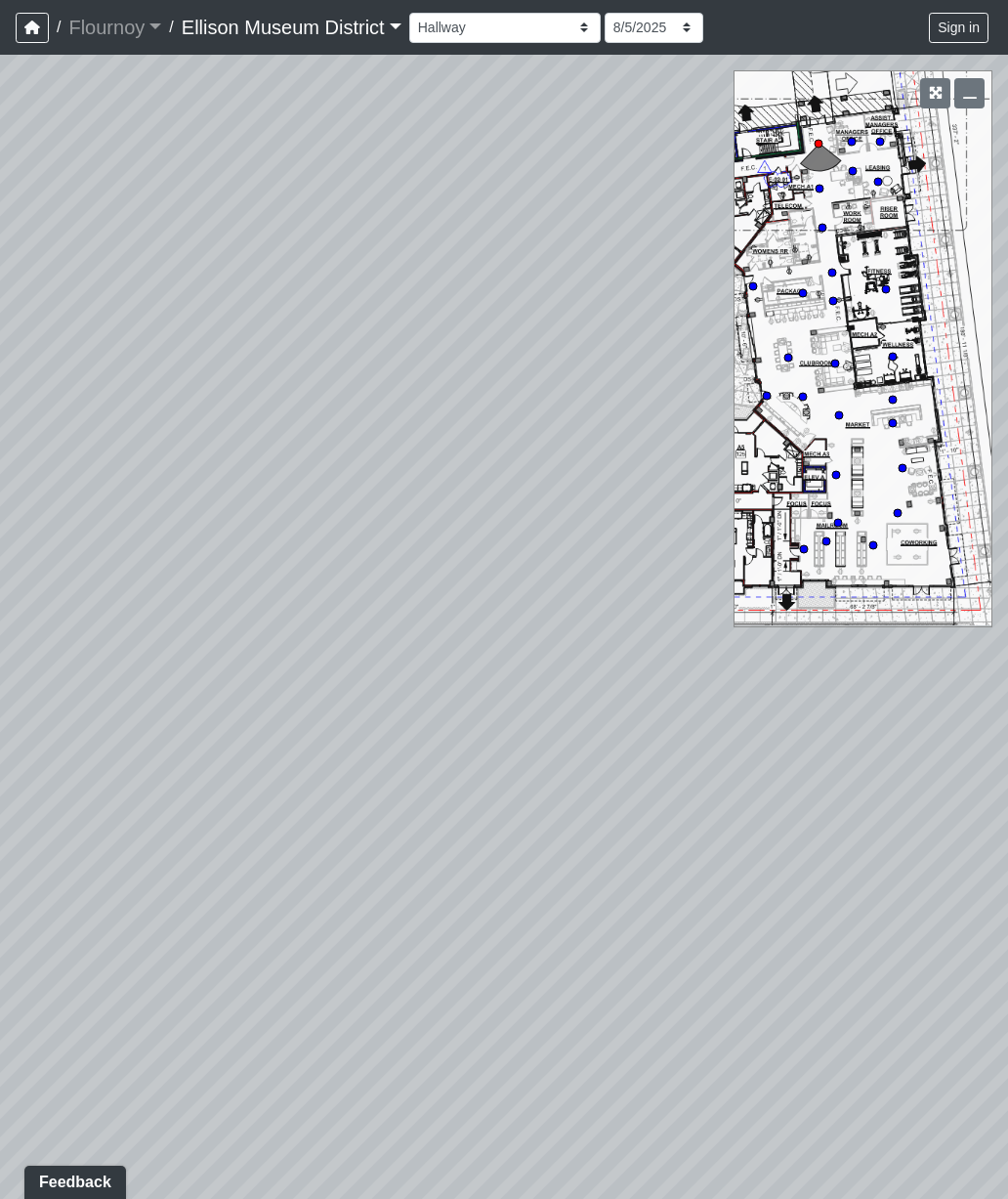 select on "rF9Y2TWouUAfWVEd1Berio" 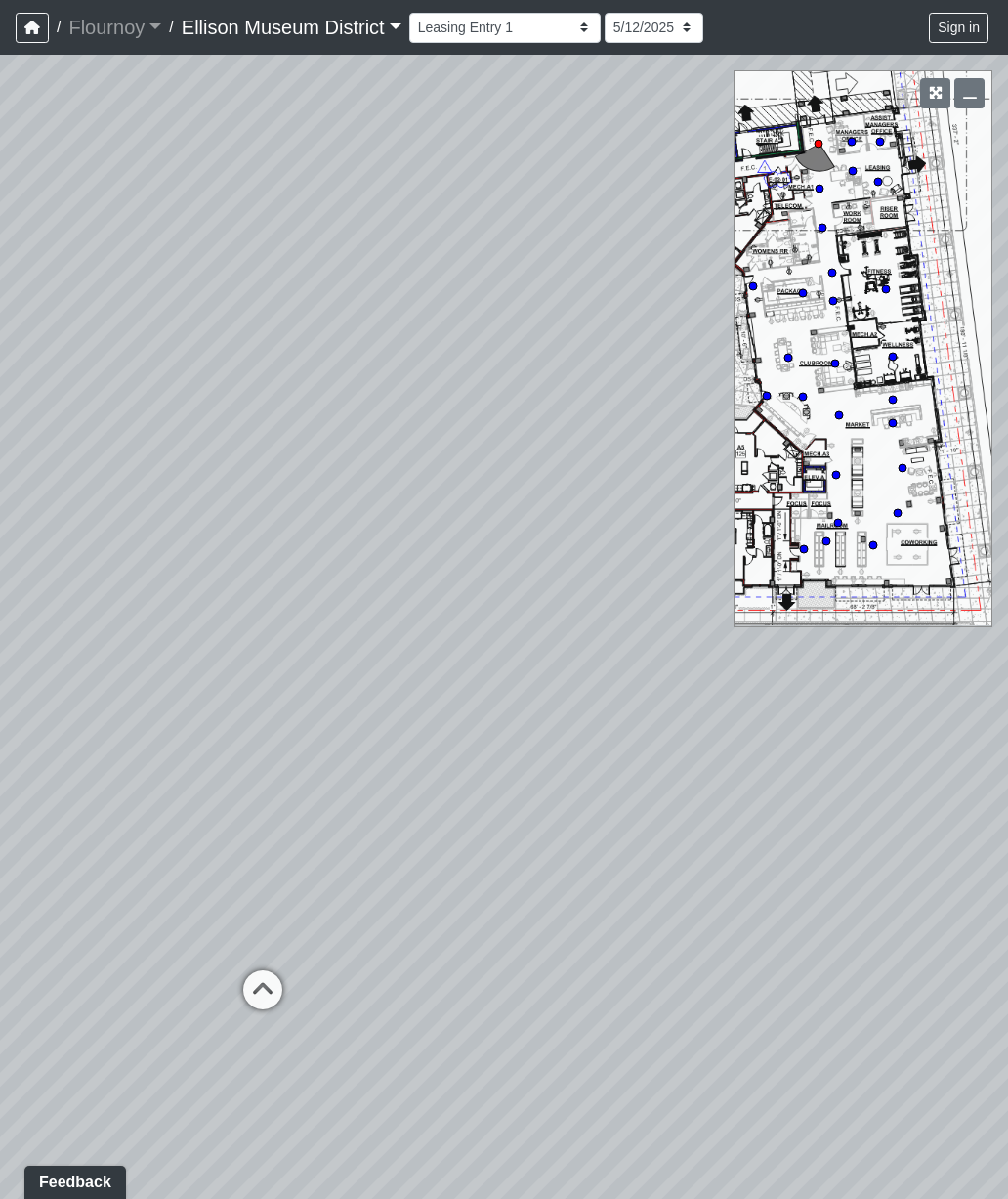 click on "Loading... Coworking Seating 2 Loading... Market - Market Lounge 1 Loading... Mailroom - Mailroom 3 Loading... Coworking Seating 1 Loading... Mailroom - Mailroom 3 Loading... Coworking Seating 3 Loading... Coworking Seating 2 Loading... Market - Market Lounge 3 Loading... Mailroom - Mailroom 3 Loading... Market - Market Lounge 1 Loading... Coffee Bar Loading... Leasing Entry 2 Loading... Managers Office Loading... Asst. Managers Office Loading... Leasing Desk Loading... Leasing Hallway Loading... Leasing Entry 1 Loading... Leasing Desk Loading... Clubroom - Hallway Loading... Managers Office Loading... Asst. Managers Office Loading... Leasing Entry 2 Loading... Coffee Bar" at bounding box center [504, 626] 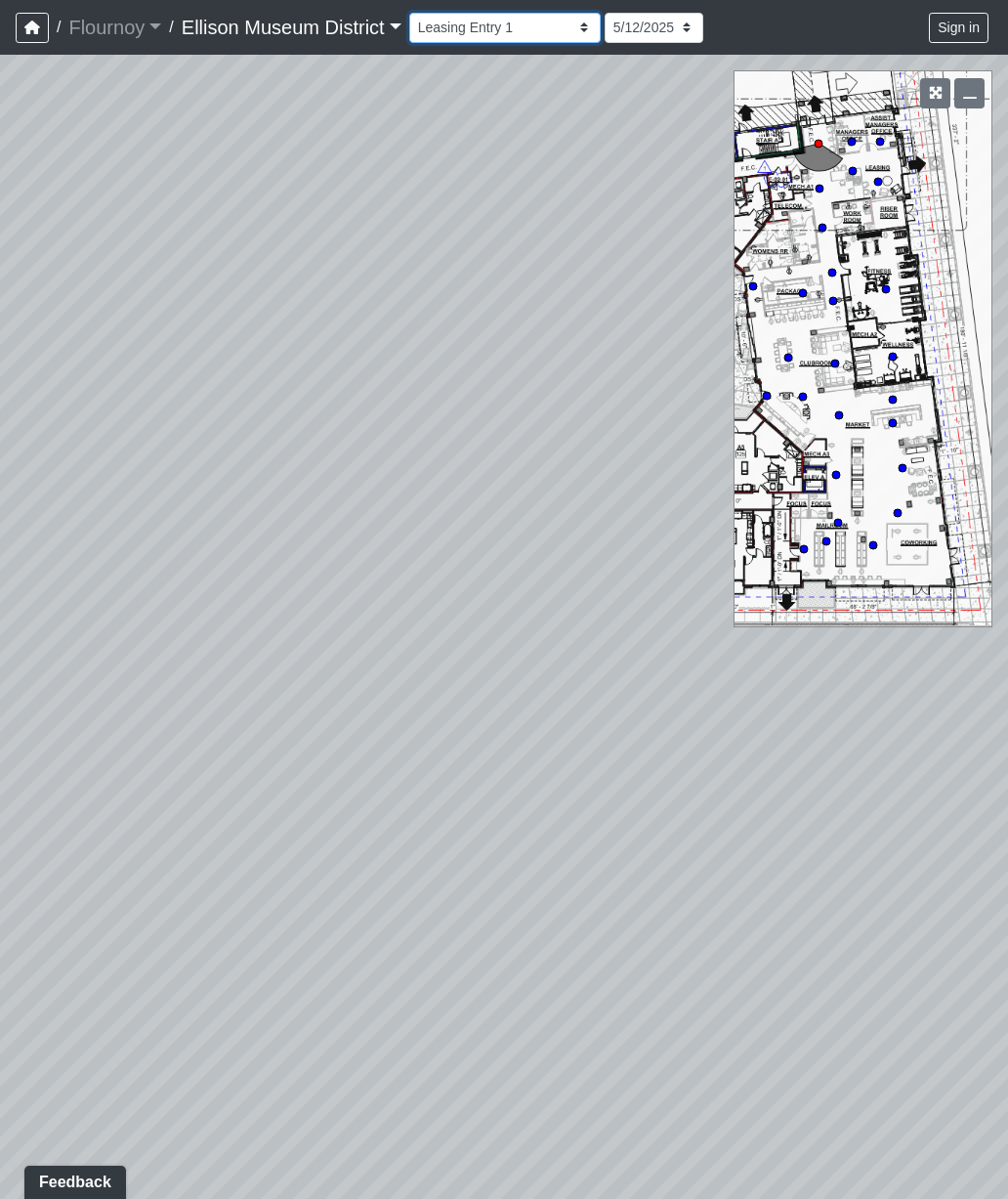 click on "Hallway Hospitality Bar Package Room Package Room Entry Pool Courtyard Entry 1 Pool Courtyard Entry 2 Seating 1 TV Seating Coworking Hallway Coworking Seating 1 Coworking Seating 2 Coworking Seating 3 Fitness Entry Fitness Room Wellness Asst. Managers Office Coffee Bar Leasing Desk Leasing Entry 1 Leasing Entry 2 Leasing Hallway Managers Office Mailroom 1 Mailroom 2 Mailroom 3 Market Lounge 1 Market Lounge 2 Market Lounge 3 Clubroom Entry 1 Clubroom Entry 2 Grill Pool Deck 1 Pool Deck 2 Pool Loungers Pool Walkway 2 Seating Walkway 1 Walkway 2 Bar Entry Seating Bathroom 1 Bathroom 2 Bathroom Entry 1 Bathroom Entry 2 Bedroom 1 Bedroom 2 Bedroom Hallway 1 Bedroom Hallway 2 Closet 1 Closet 2 Entry Kitchen Living Room" at bounding box center (505, 27) 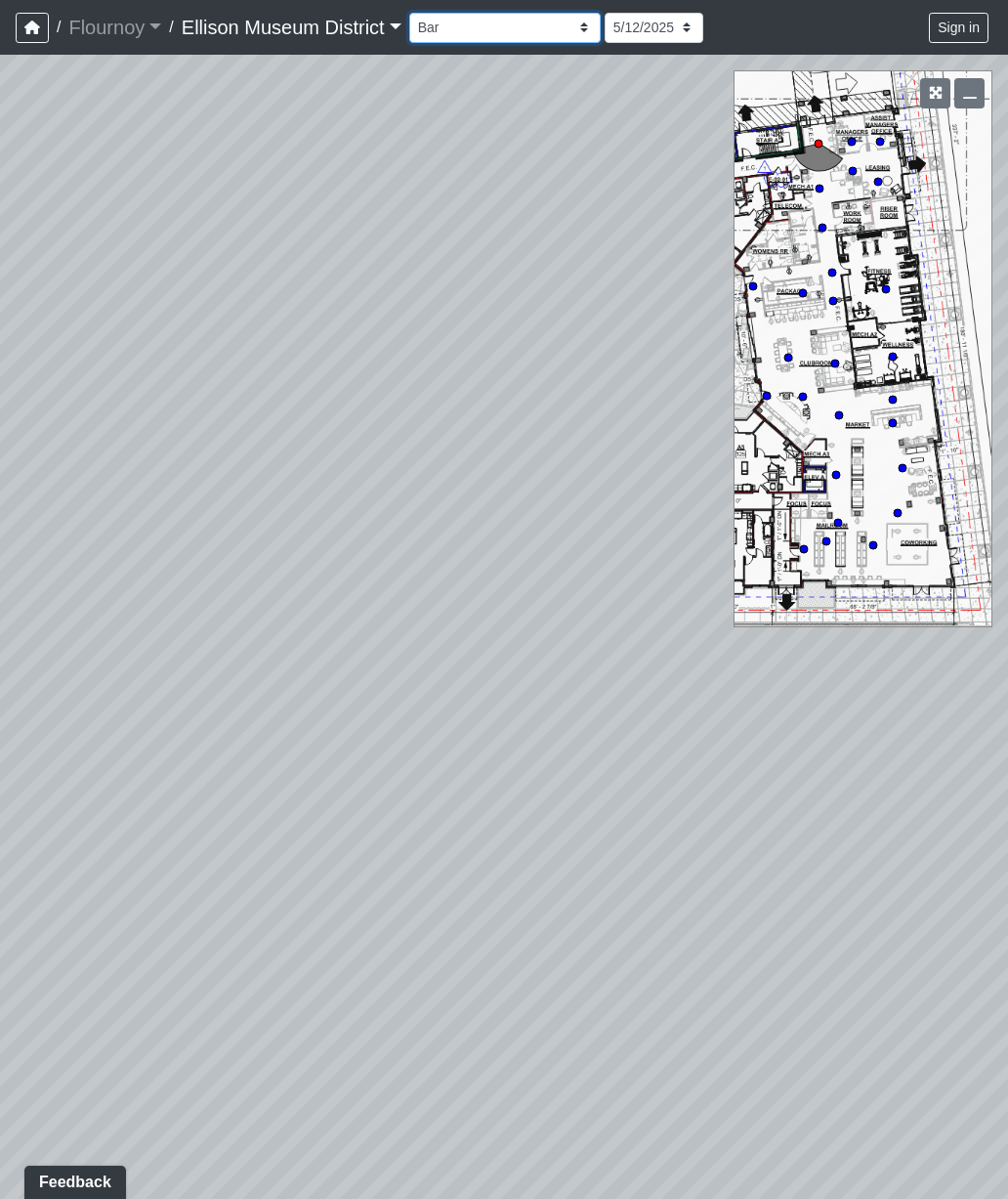 select on "am3i6LkKFb81qQfRWAjHN7" 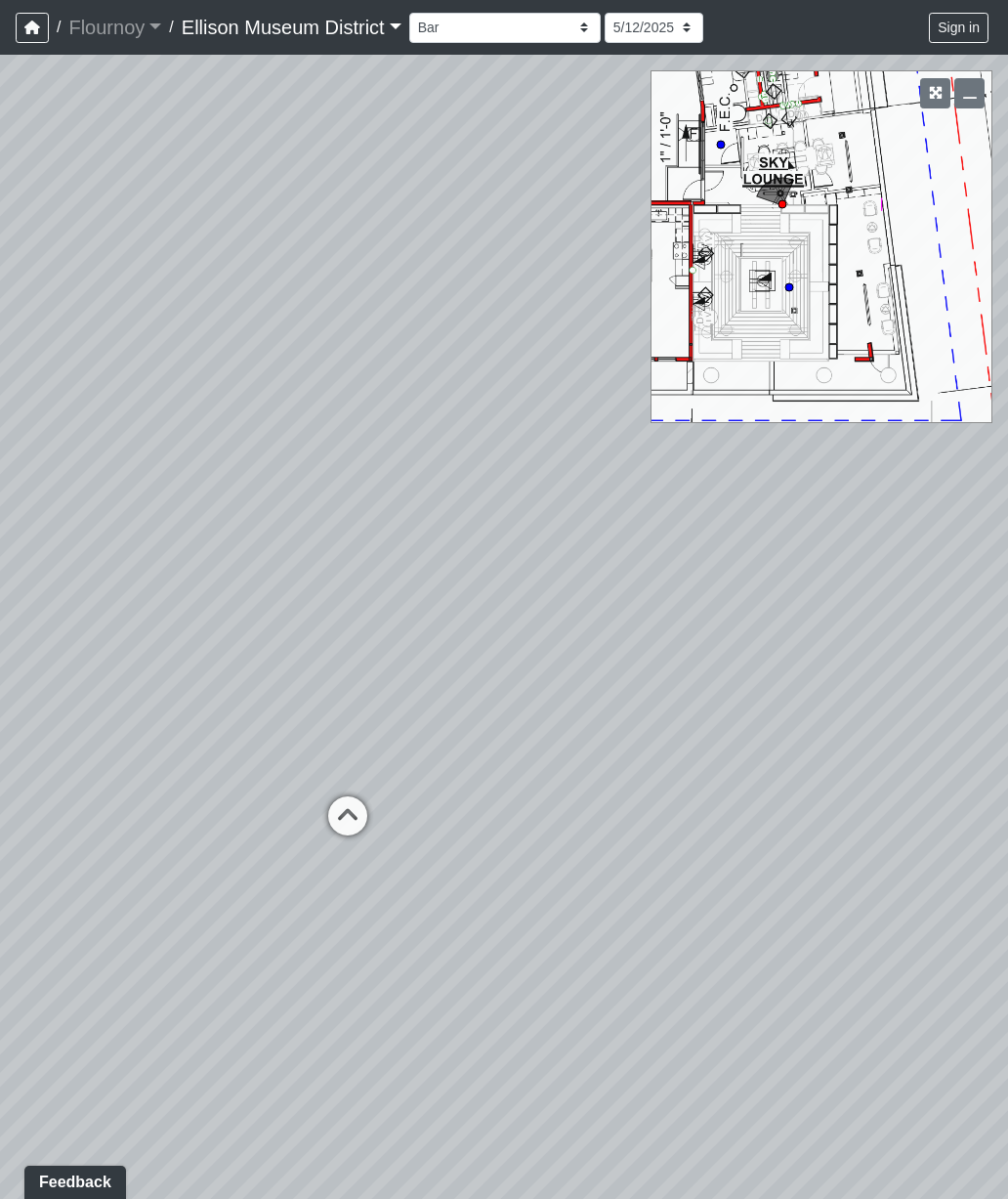 click 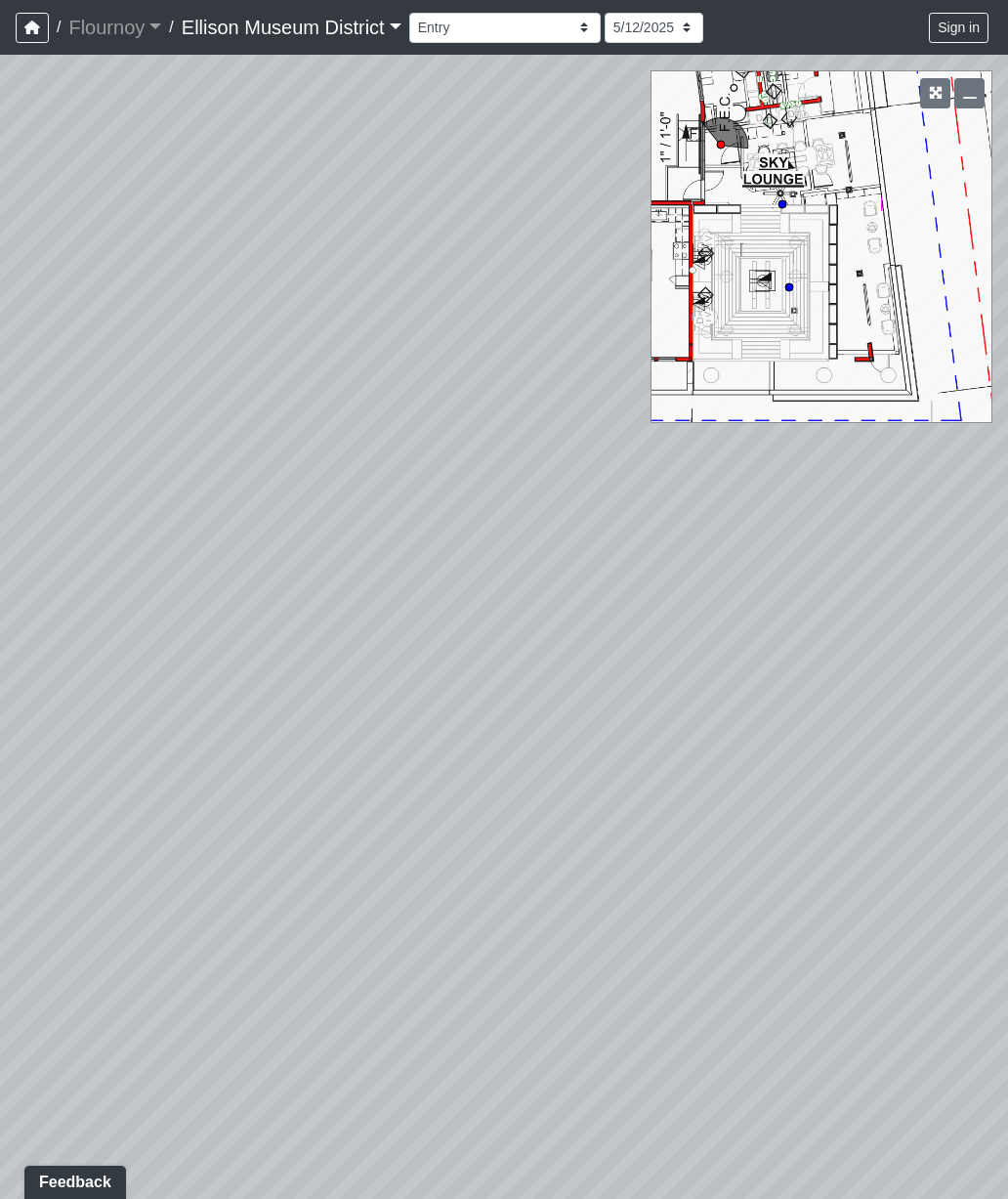 click on "Hallway Hospitality Bar Package Room Package Room Entry Pool Courtyard Entry 1 Pool Courtyard Entry 2 Seating 1 TV Seating Coworking Hallway Coworking Seating 1 Coworking Seating 2 Coworking Seating 3 Fitness Entry Fitness Room Wellness Asst. Managers Office Coffee Bar Leasing Desk Leasing Entry 1 Leasing Entry 2 Leasing Hallway Managers Office Mailroom 1 Mailroom 2 Mailroom 3 Market Lounge 1 Market Lounge 2 Market Lounge 3 Clubroom Entry 1 Clubroom Entry 2 Grill Pool Deck 1 Pool Deck 2 Pool Loungers Pool Walkway 2 Seating Walkway 1 Walkway 2 Bar Entry Seating Bathroom 1 Bathroom 2 Bathroom Entry 1 Bathroom Entry 2 Bedroom 1 Bedroom 2 Bedroom Hallway 1 Bedroom Hallway 2 Closet 1 Closet 2 Entry Kitchen Living Room" at bounding box center (505, 27) 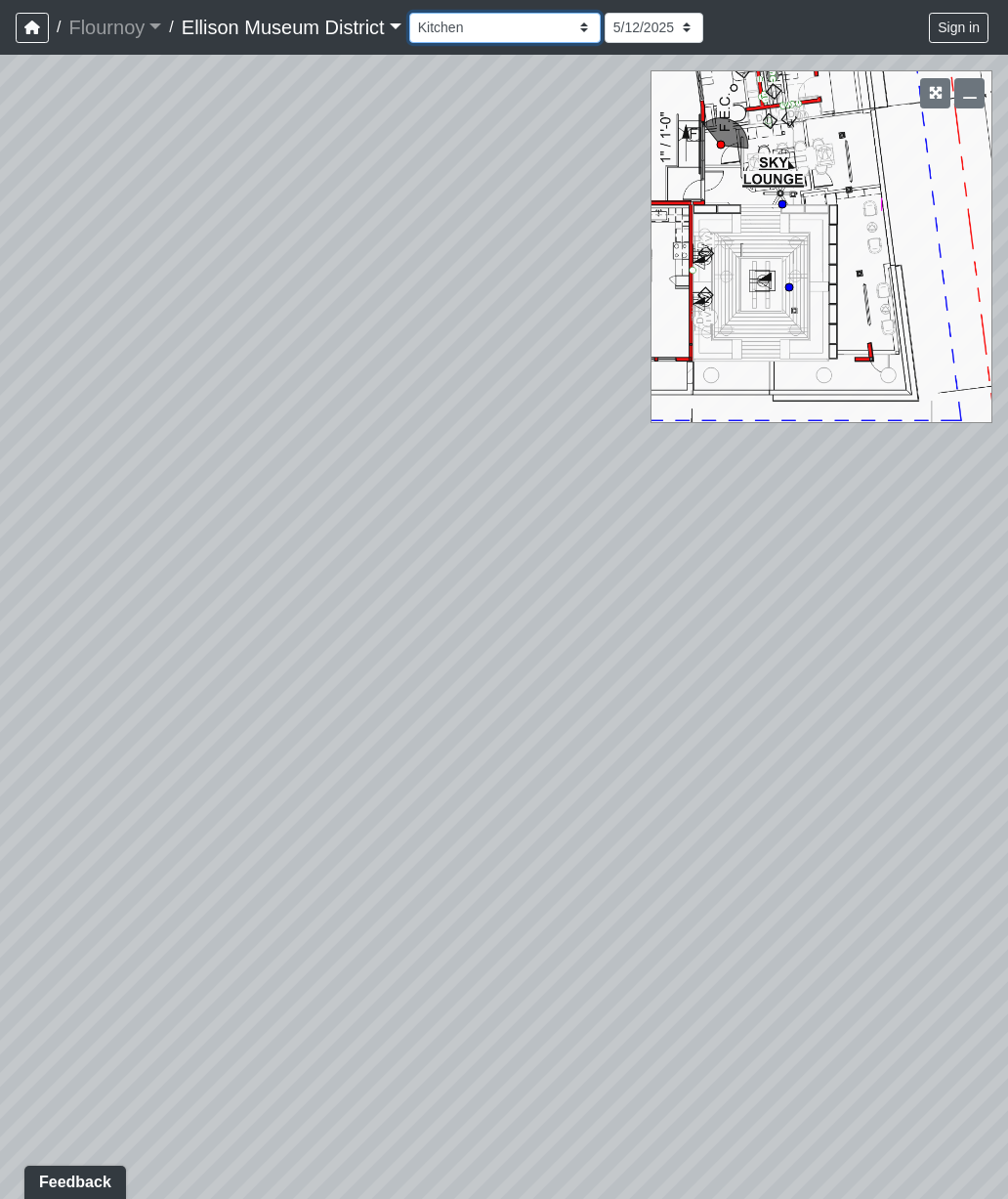 select on "hQy7LMzoANXpPDJpzy1Xxs" 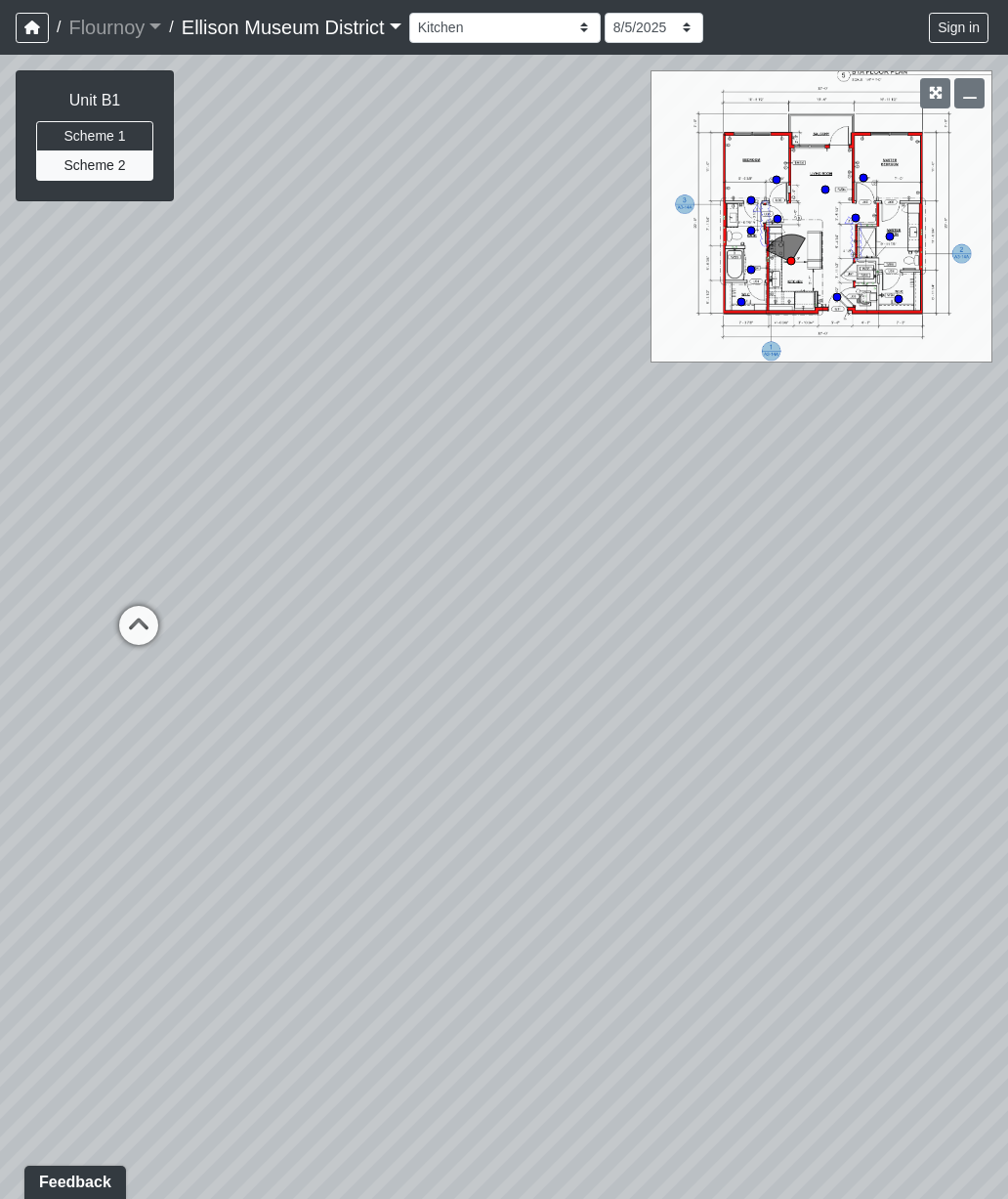 click on "Loading... Coworking Seating 2 Loading... Market - Market Lounge 1 Loading... Mailroom - Mailroom 3 Loading... Coworking Seating 1 Loading... Mailroom - Mailroom 3 Loading... Coworking Seating 3 Loading... Coworking Seating 2 Loading... Market - Market Lounge 3 Loading... Mailroom - Mailroom 3 Loading... Market - Market Lounge 1 Loading... Coffee Bar Loading... Leasing Entry 2 Loading... Managers Office Loading... Asst. Managers Office Loading... Leasing Desk Loading... Leasing Hallway Loading... Leasing Entry 1 Loading... Leasing Desk Loading... Clubroom - Hallway Loading... Managers Office Loading... Asst. Managers Office Loading... Leasing Entry 2 Loading... Coffee Bar Loading... Entry Loading... Seating Loading... Bar Loading... Seating Loading... Bedroom 2 Loading... Bedroom Hallway 1 Loading... Living Room Loading... Entry" at bounding box center [504, 626] 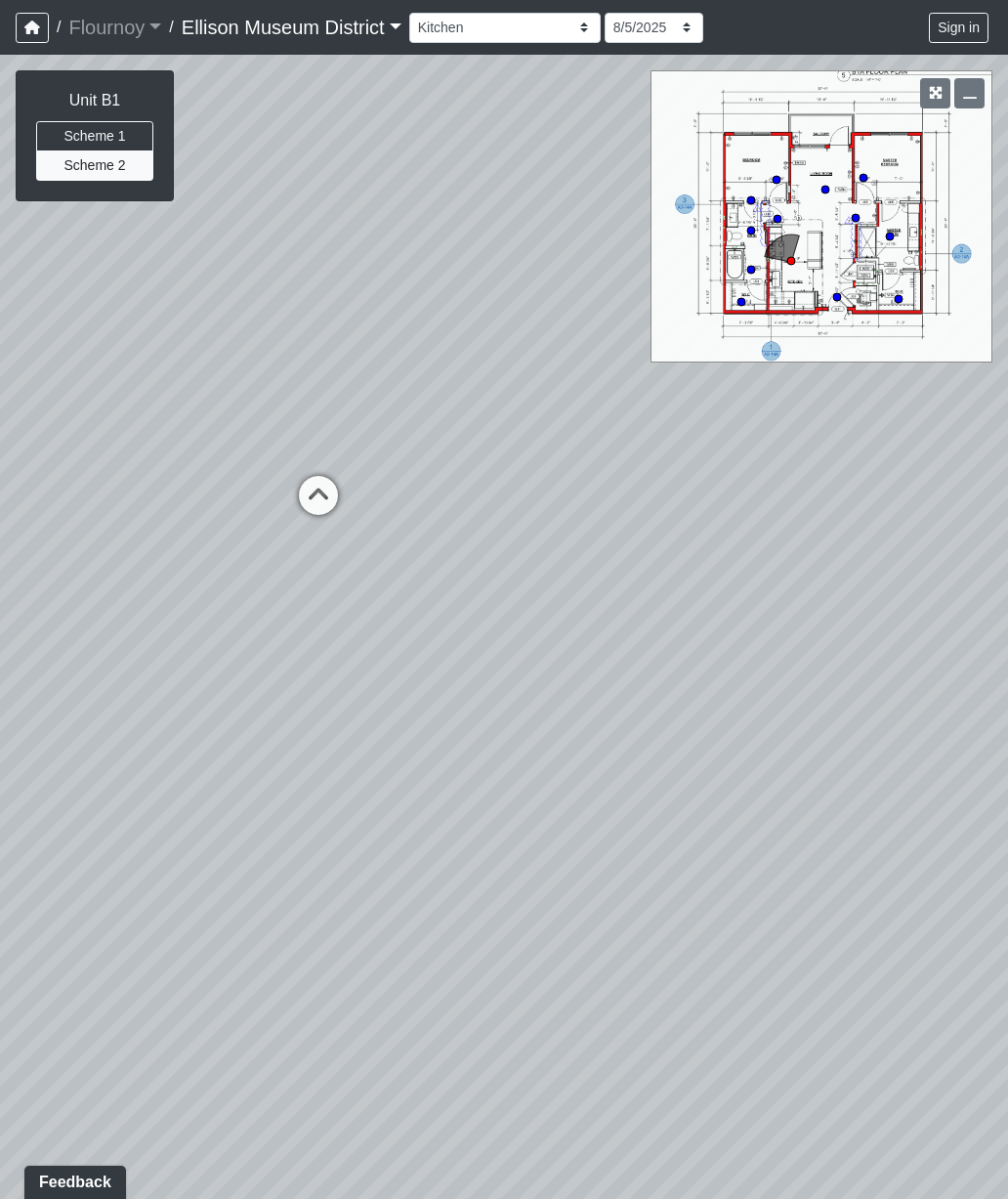 click on "Loading... Coworking Seating 2 Loading... Market - Market Lounge 1 Loading... Mailroom - Mailroom 3 Loading... Coworking Seating 1 Loading... Mailroom - Mailroom 3 Loading... Coworking Seating 3 Loading... Coworking Seating 2 Loading... Market - Market Lounge 3 Loading... Mailroom - Mailroom 3 Loading... Market - Market Lounge 1 Loading... Coffee Bar Loading... Leasing Entry 2 Loading... Managers Office Loading... Asst. Managers Office Loading... Leasing Desk Loading... Leasing Hallway Loading... Leasing Entry 1 Loading... Leasing Desk Loading... Clubroom - Hallway Loading... Managers Office Loading... Asst. Managers Office Loading... Leasing Entry 2 Loading... Coffee Bar Loading... Entry Loading... Seating Loading... Bar Loading... Seating Loading... Bedroom 2 Loading... Bedroom Hallway 1 Loading... Living Room Loading... Entry" at bounding box center (504, 626) 